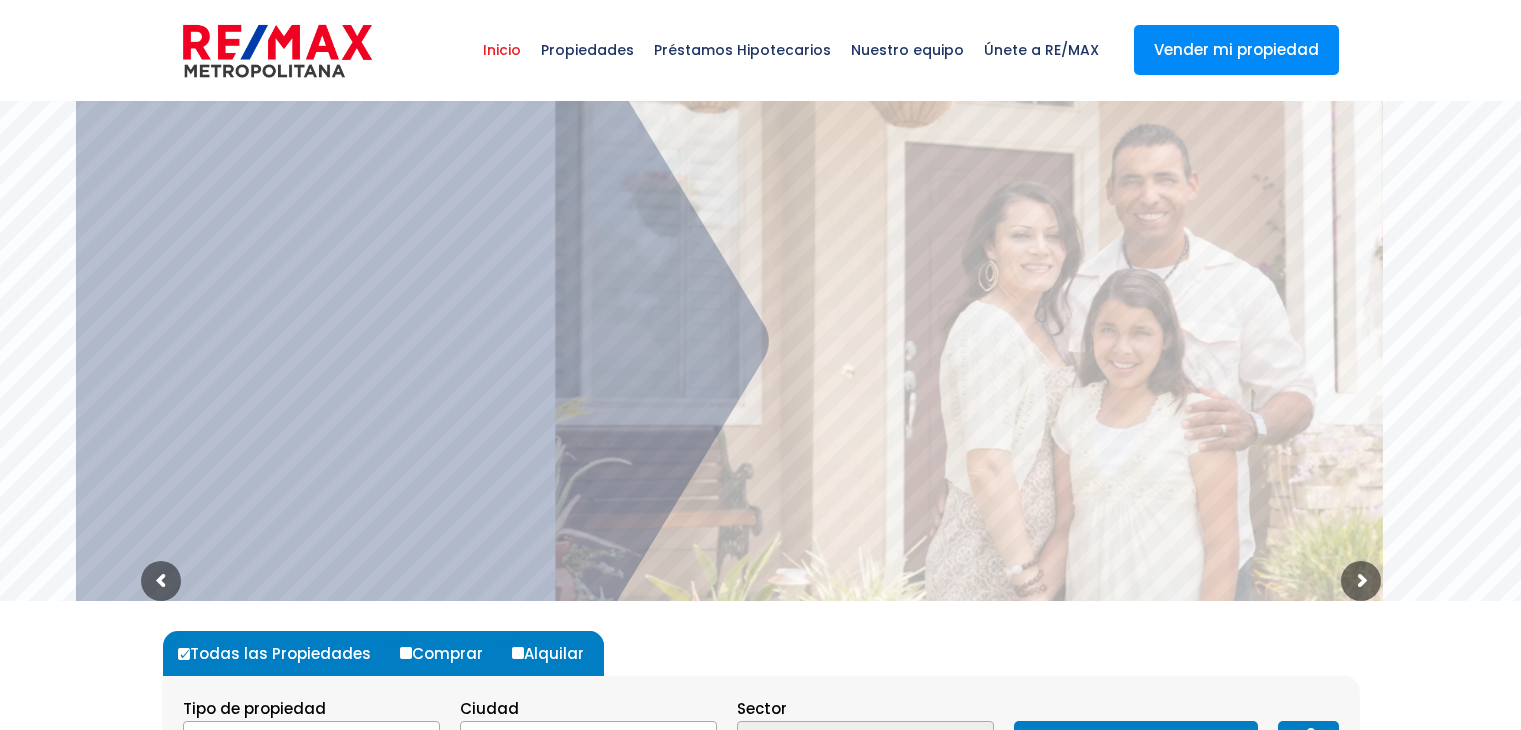 scroll, scrollTop: 0, scrollLeft: 0, axis: both 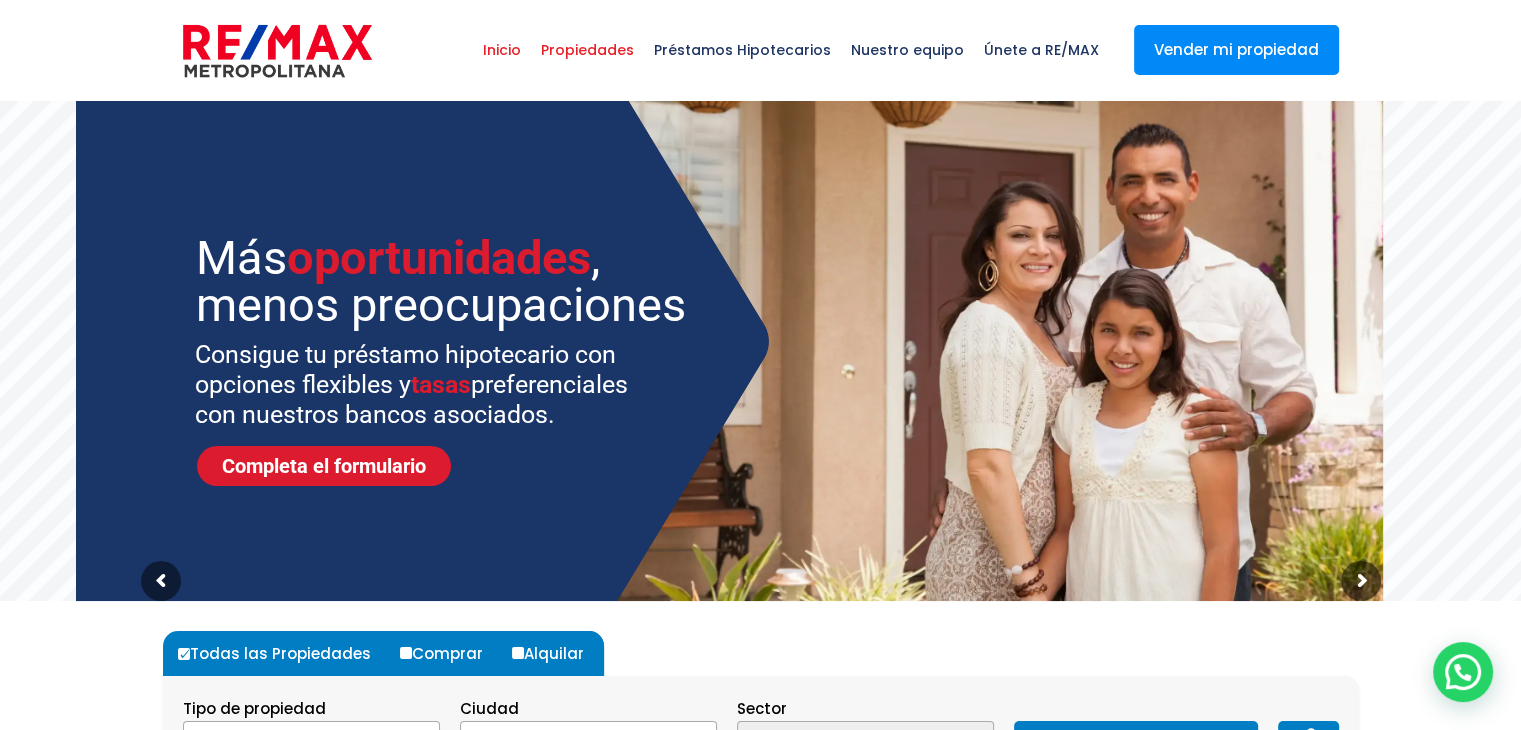 click on "Propiedades" at bounding box center [587, 50] 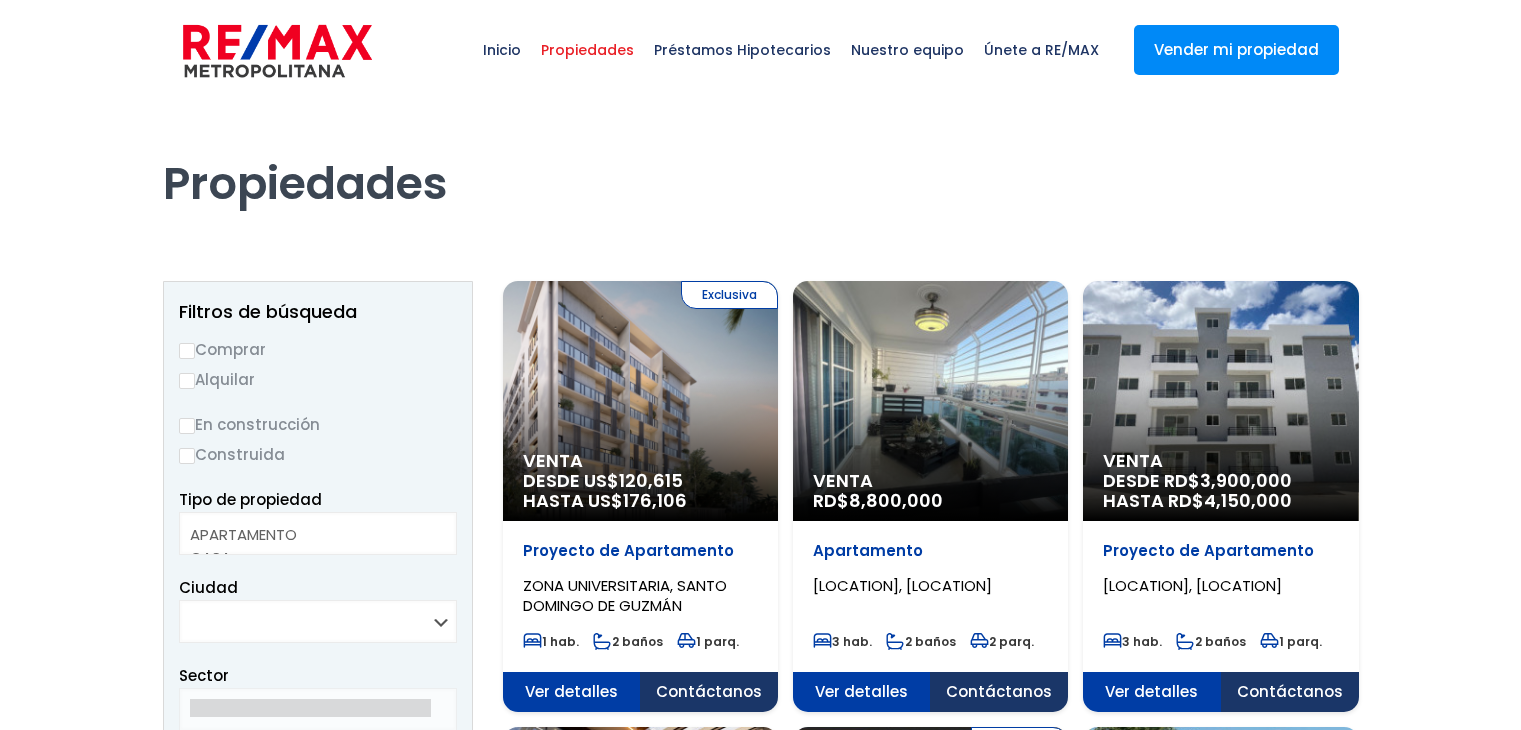 scroll, scrollTop: 0, scrollLeft: 0, axis: both 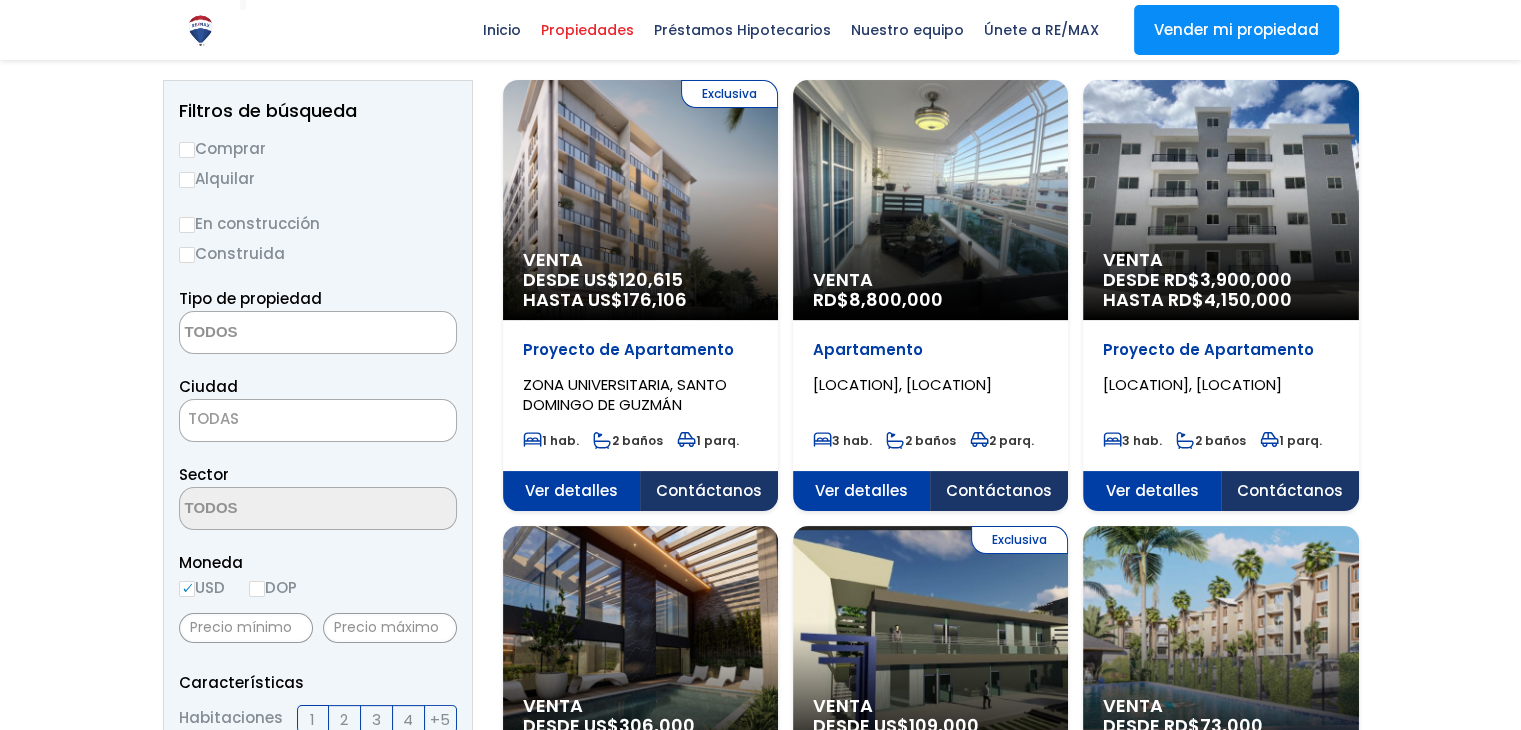 click on "Alquilar" at bounding box center [318, 178] 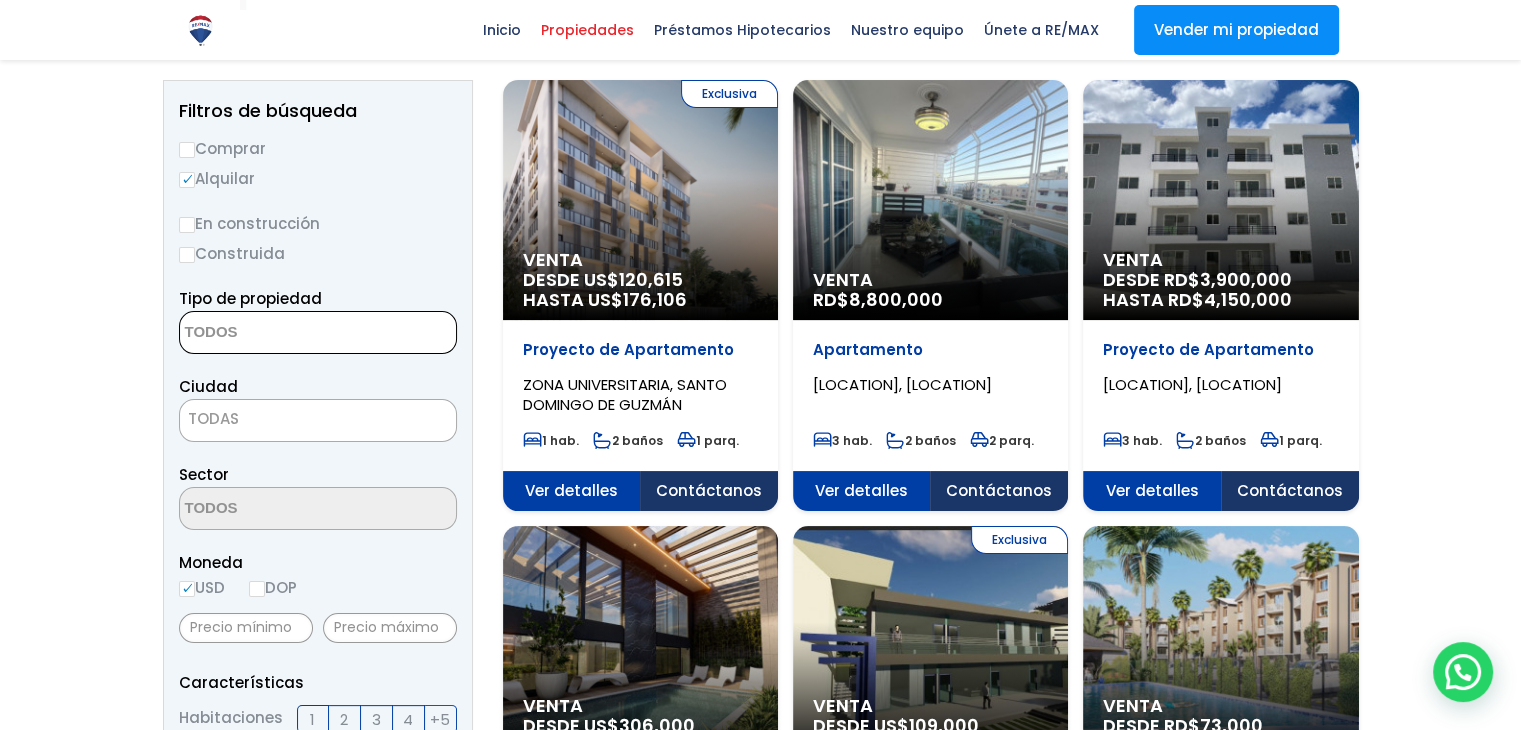 click at bounding box center [277, 333] 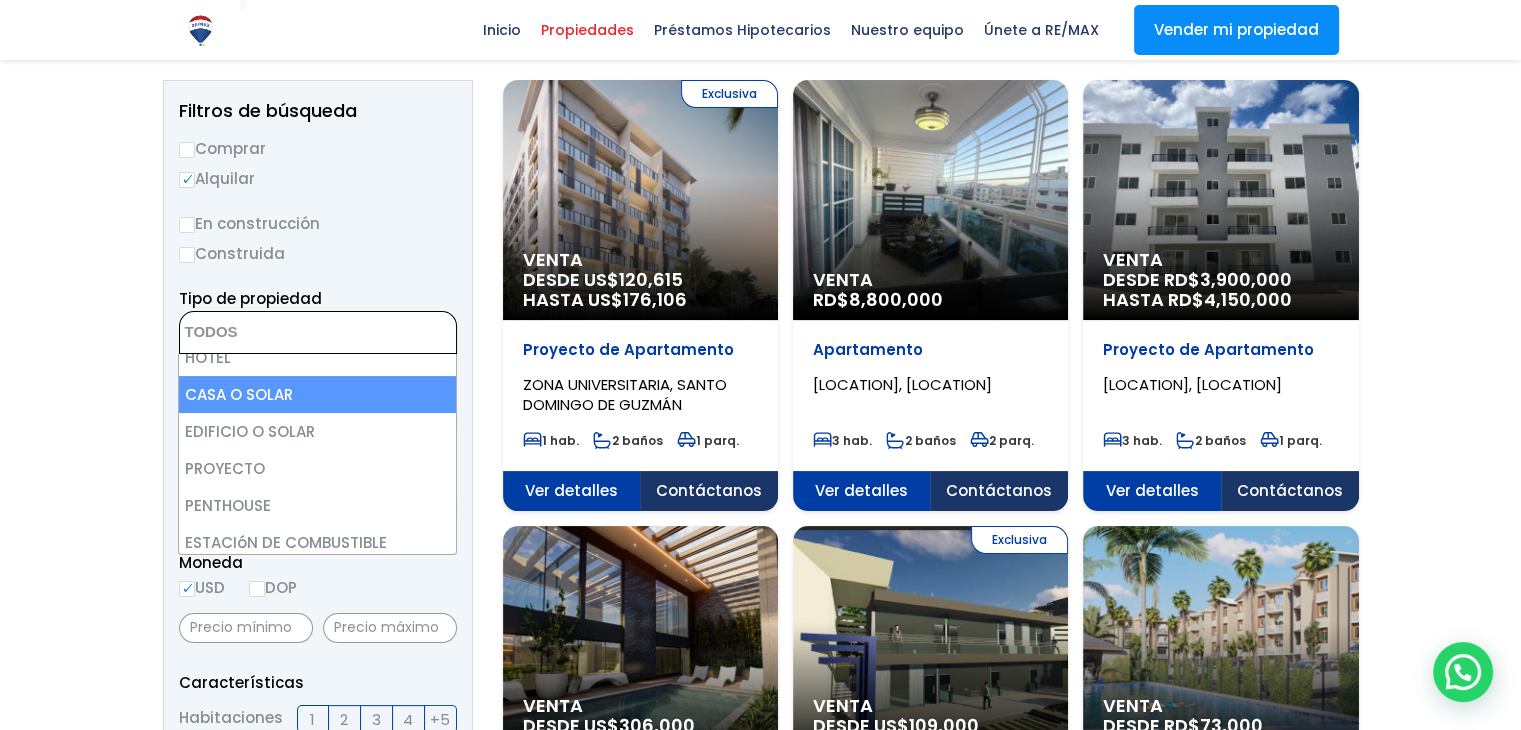 scroll, scrollTop: 355, scrollLeft: 0, axis: vertical 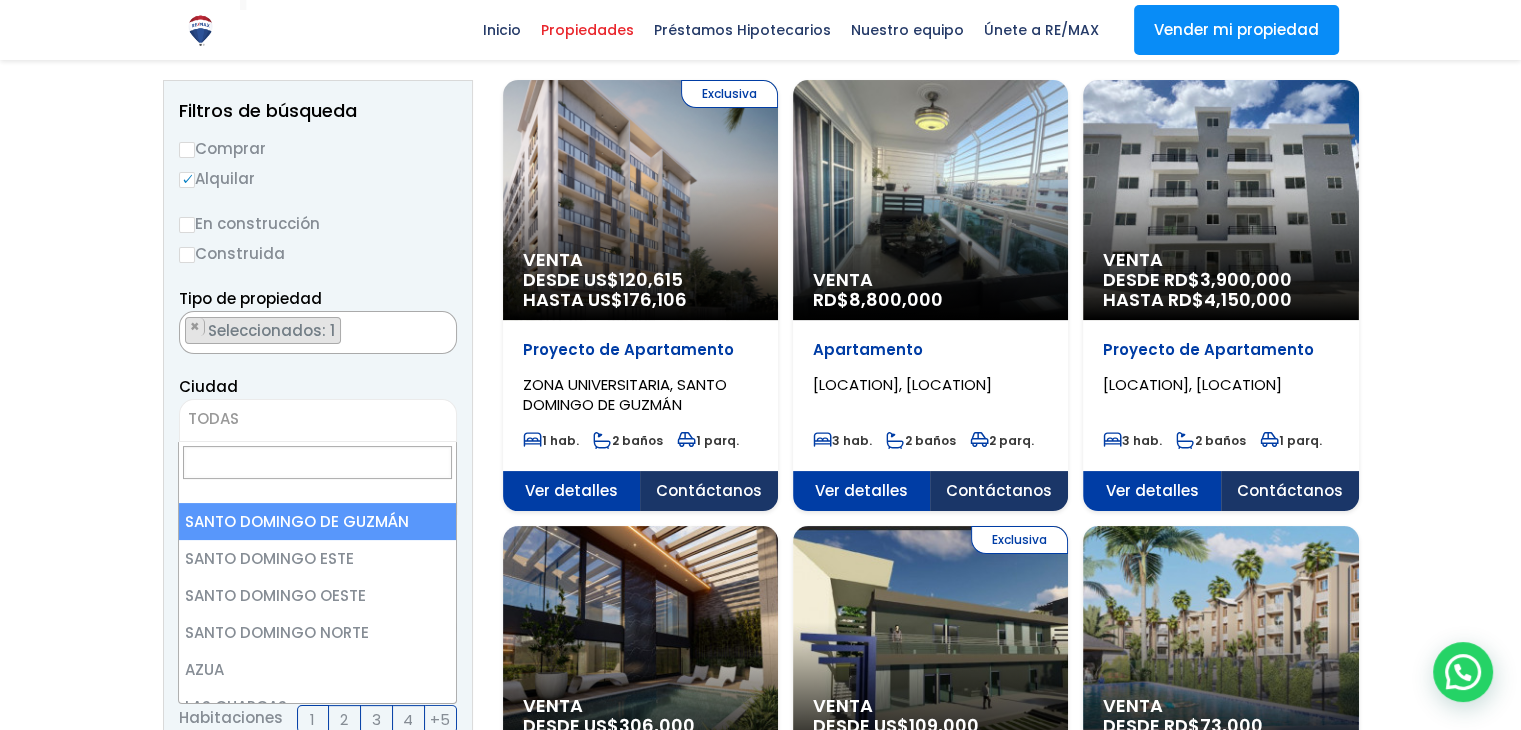click on "TODAS" at bounding box center (318, 419) 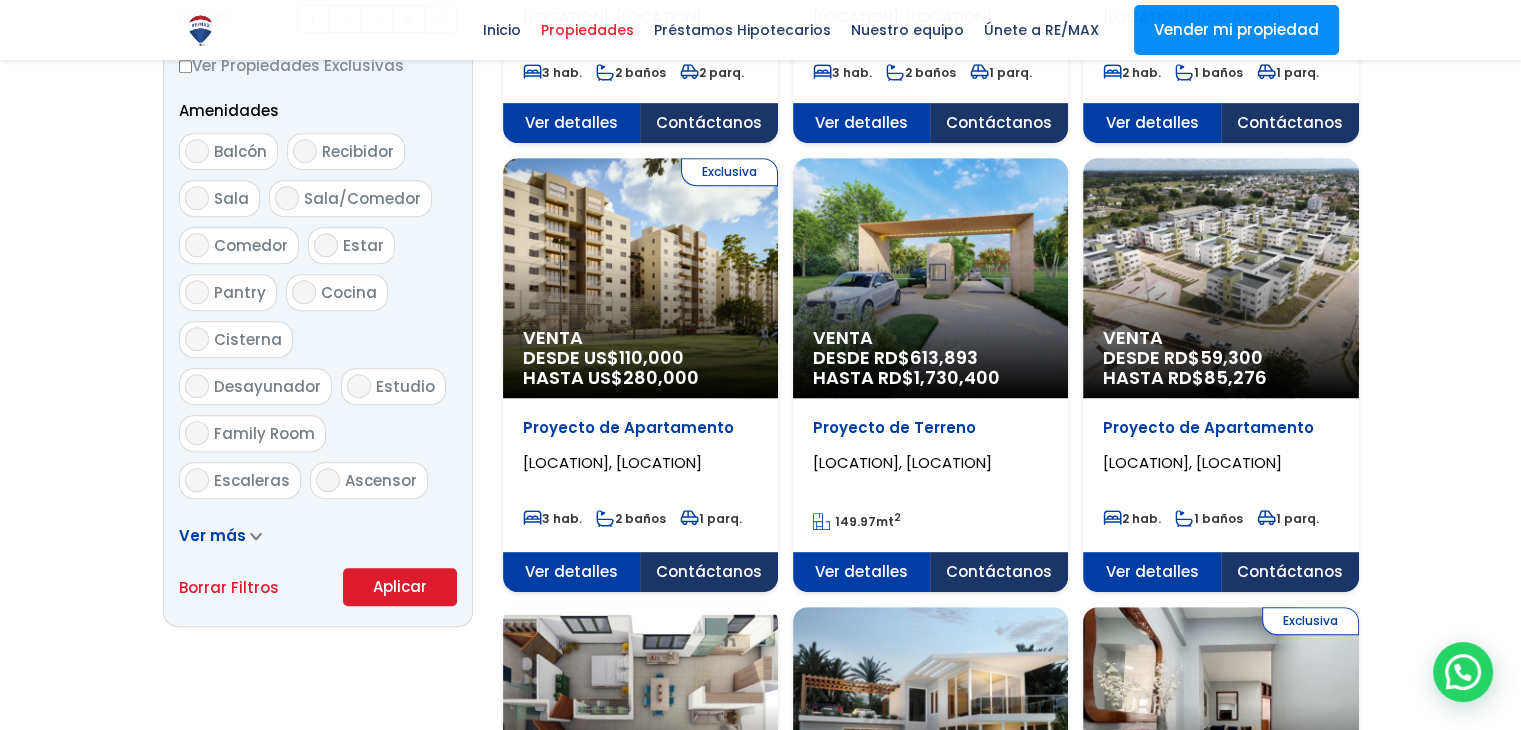 scroll, scrollTop: 1016, scrollLeft: 0, axis: vertical 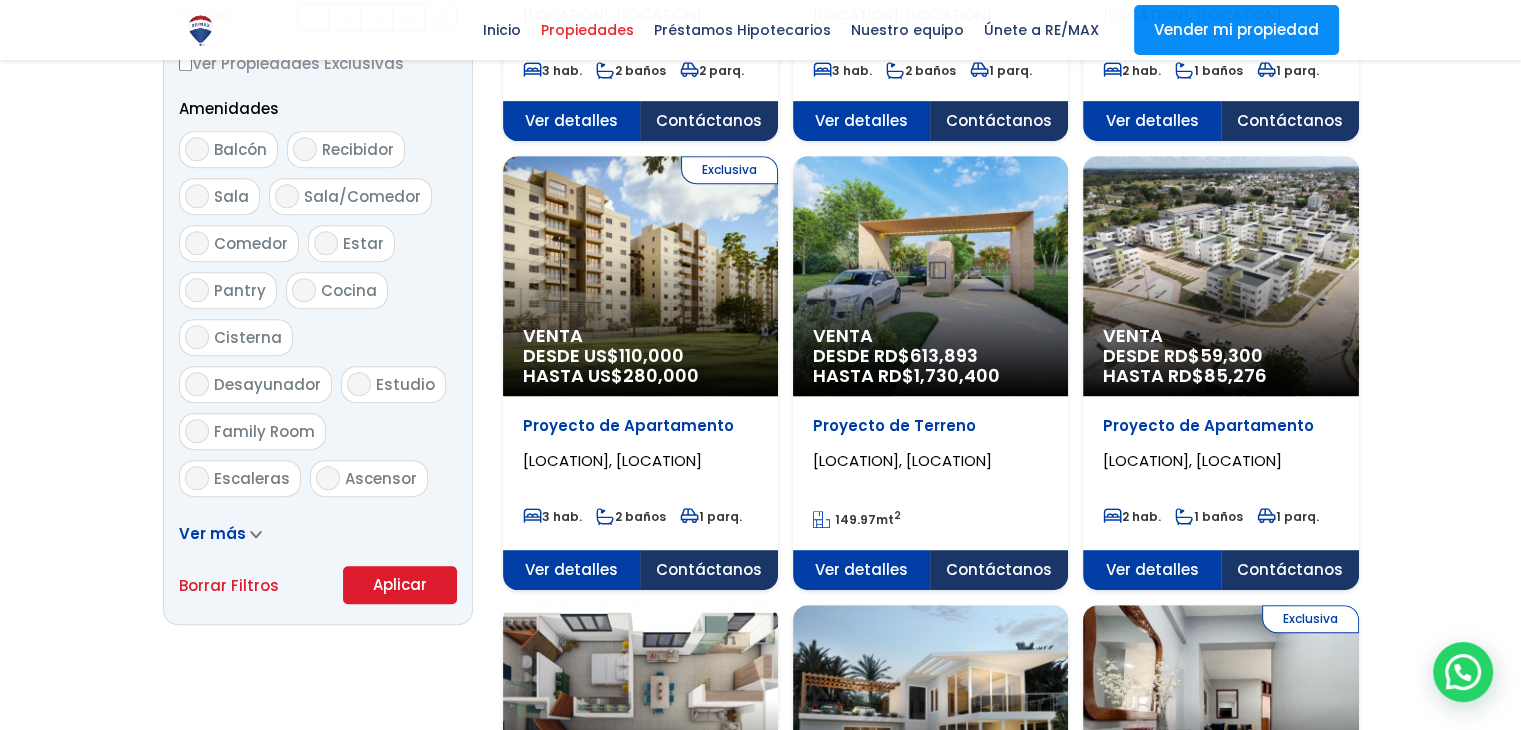click on "Aplicar" at bounding box center (400, 585) 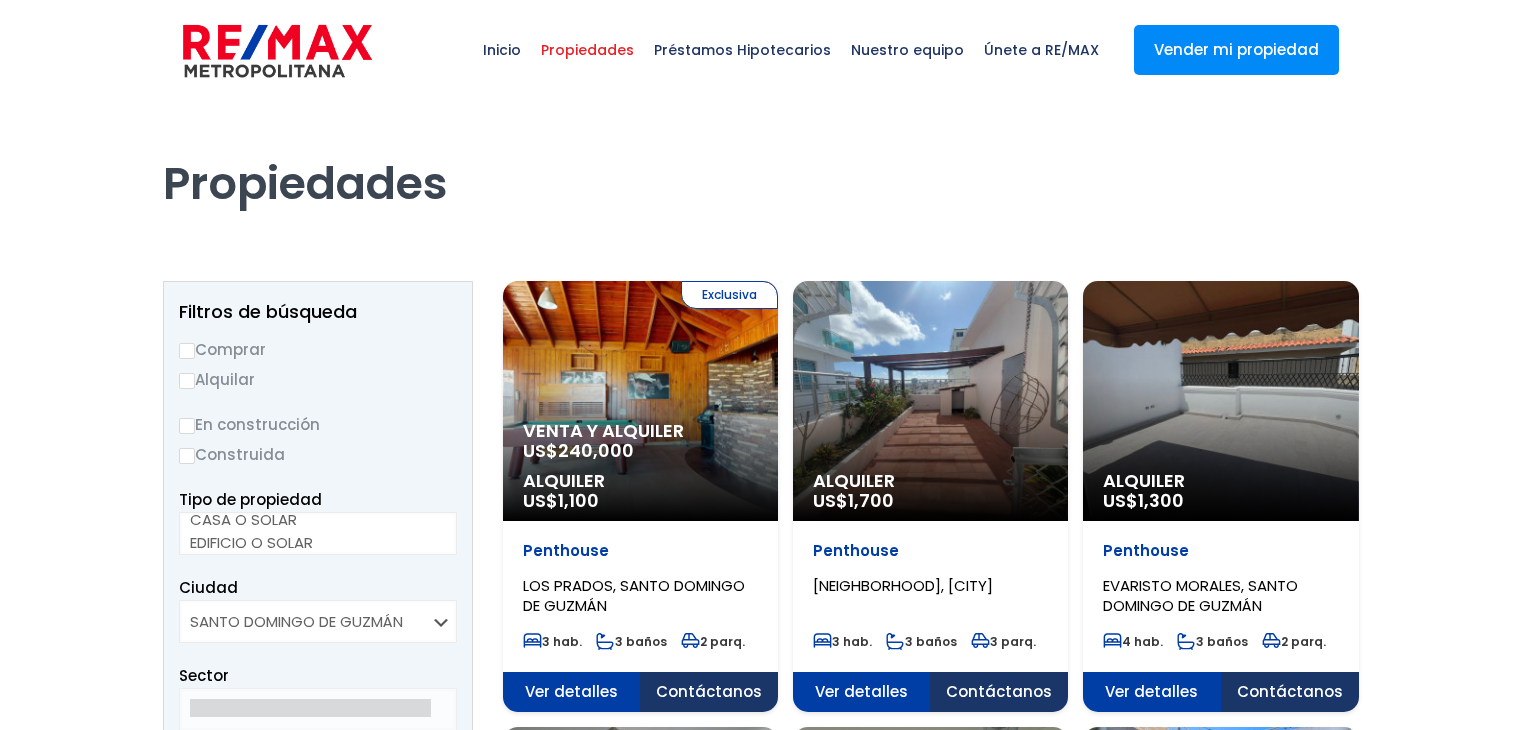 scroll, scrollTop: 0, scrollLeft: 0, axis: both 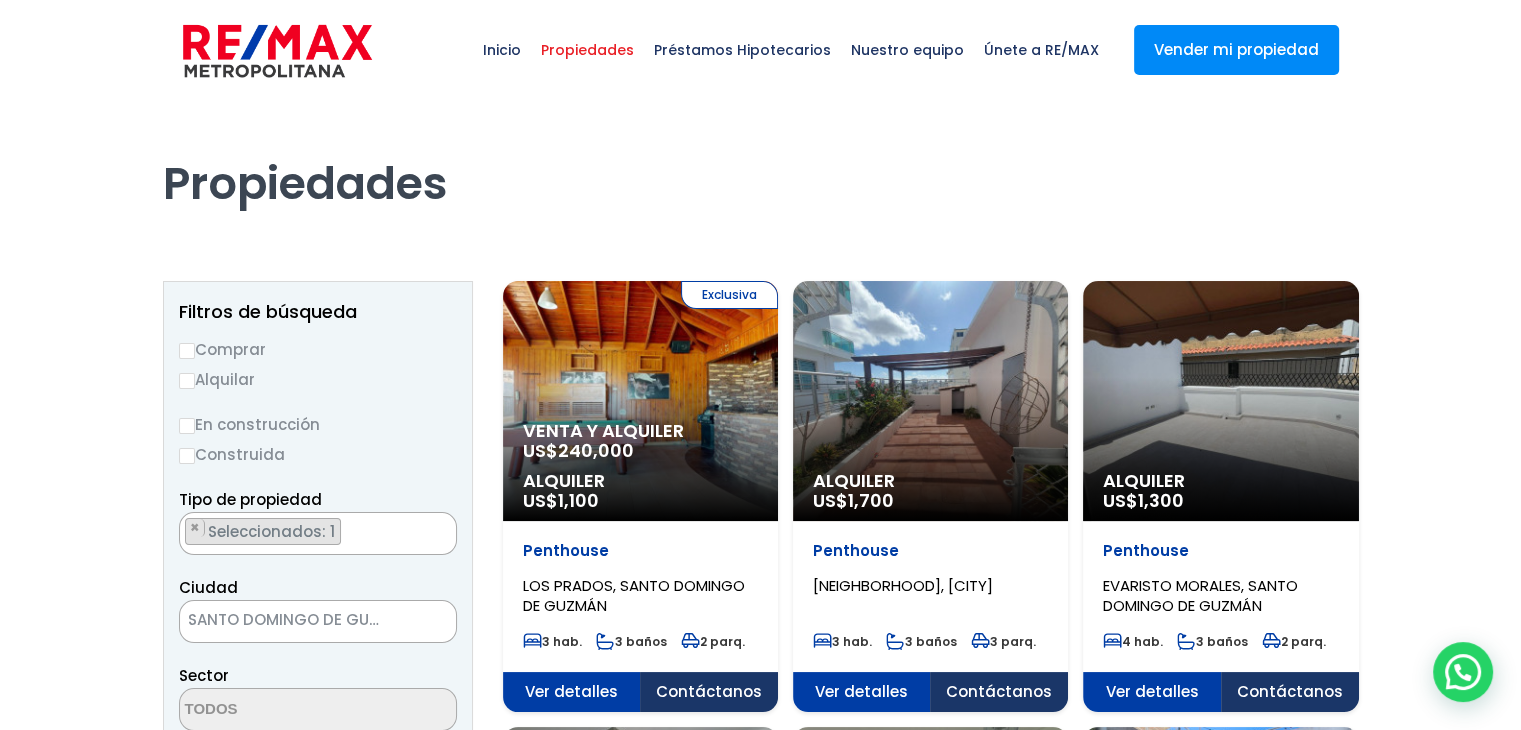 click on "Venta y Alquiler" at bounding box center (640, 431) 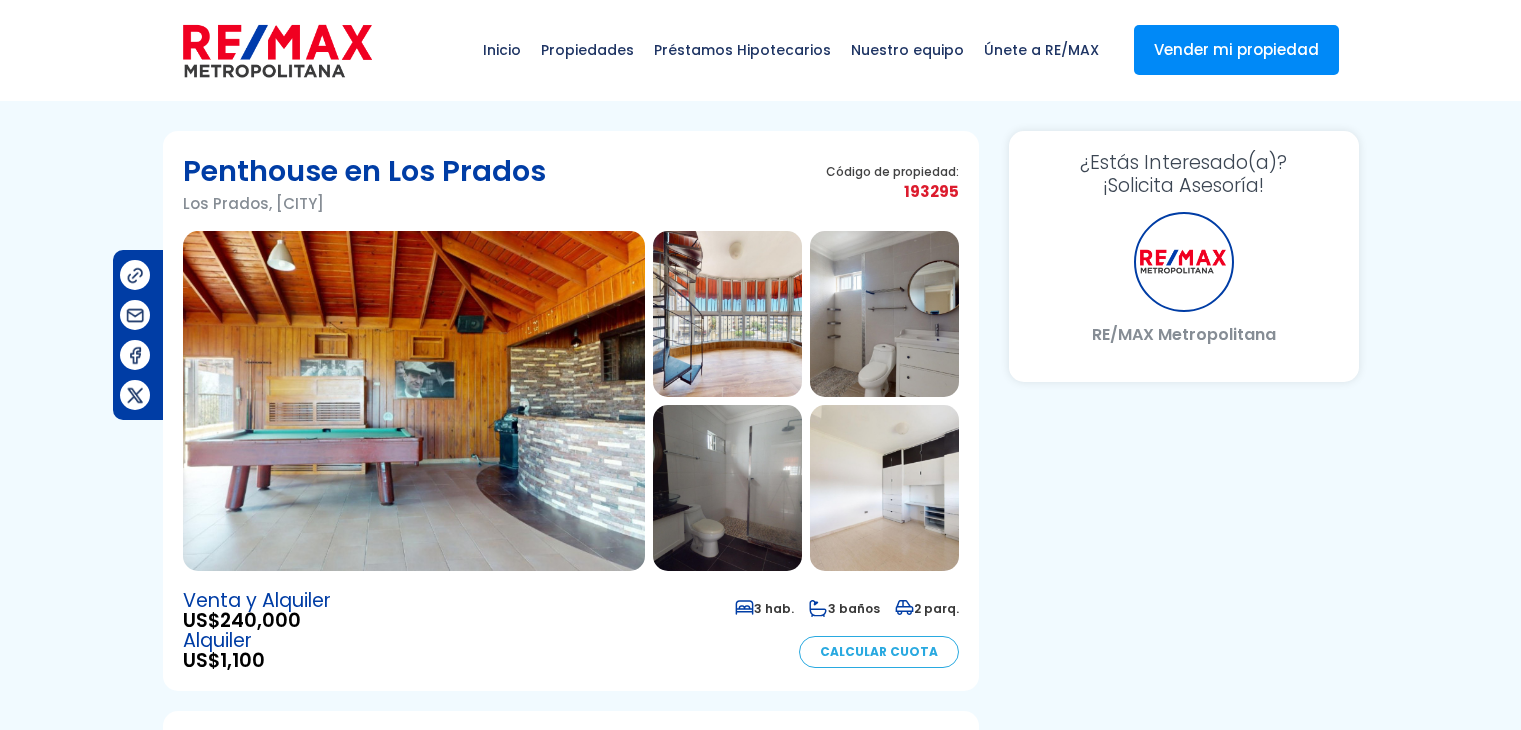 scroll, scrollTop: 0, scrollLeft: 0, axis: both 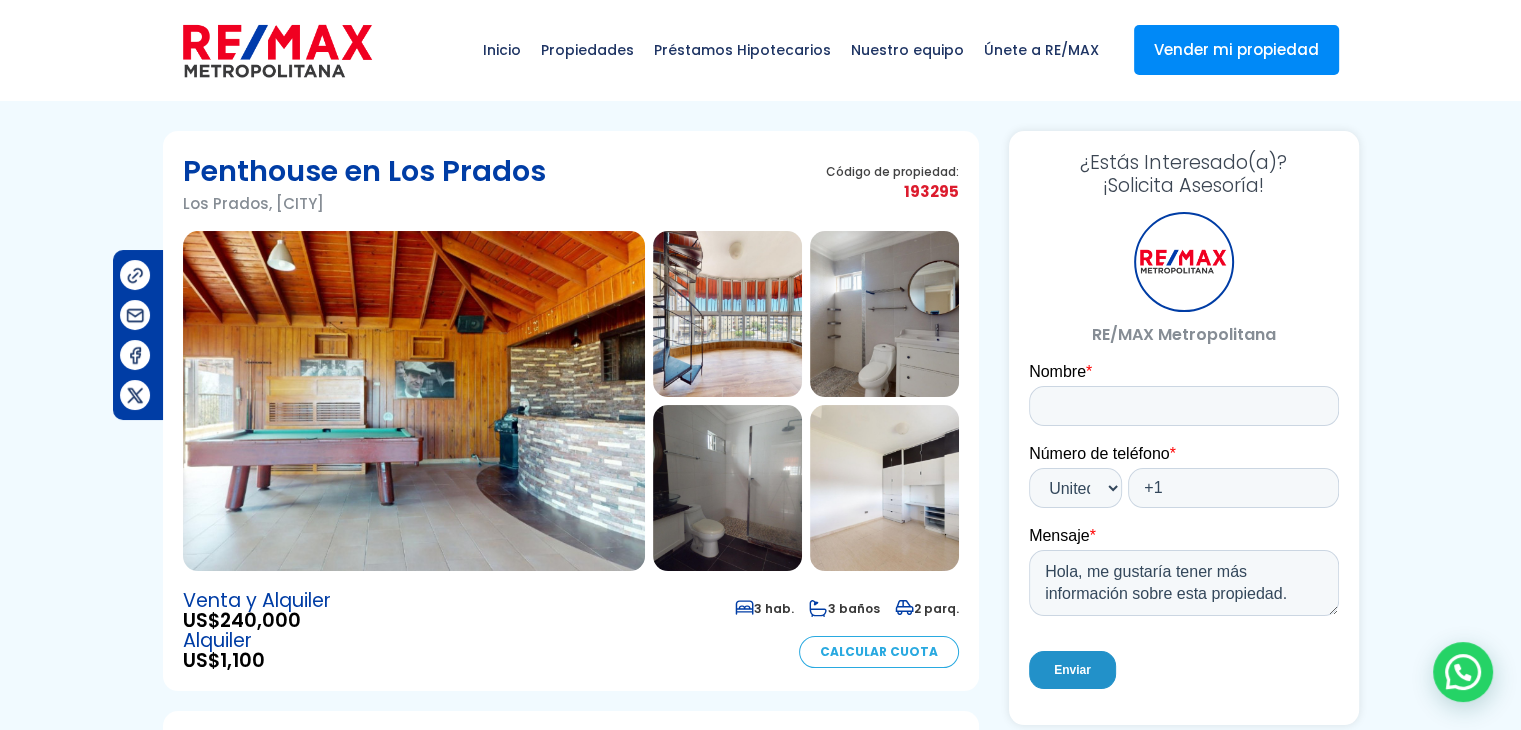 click at bounding box center (414, 401) 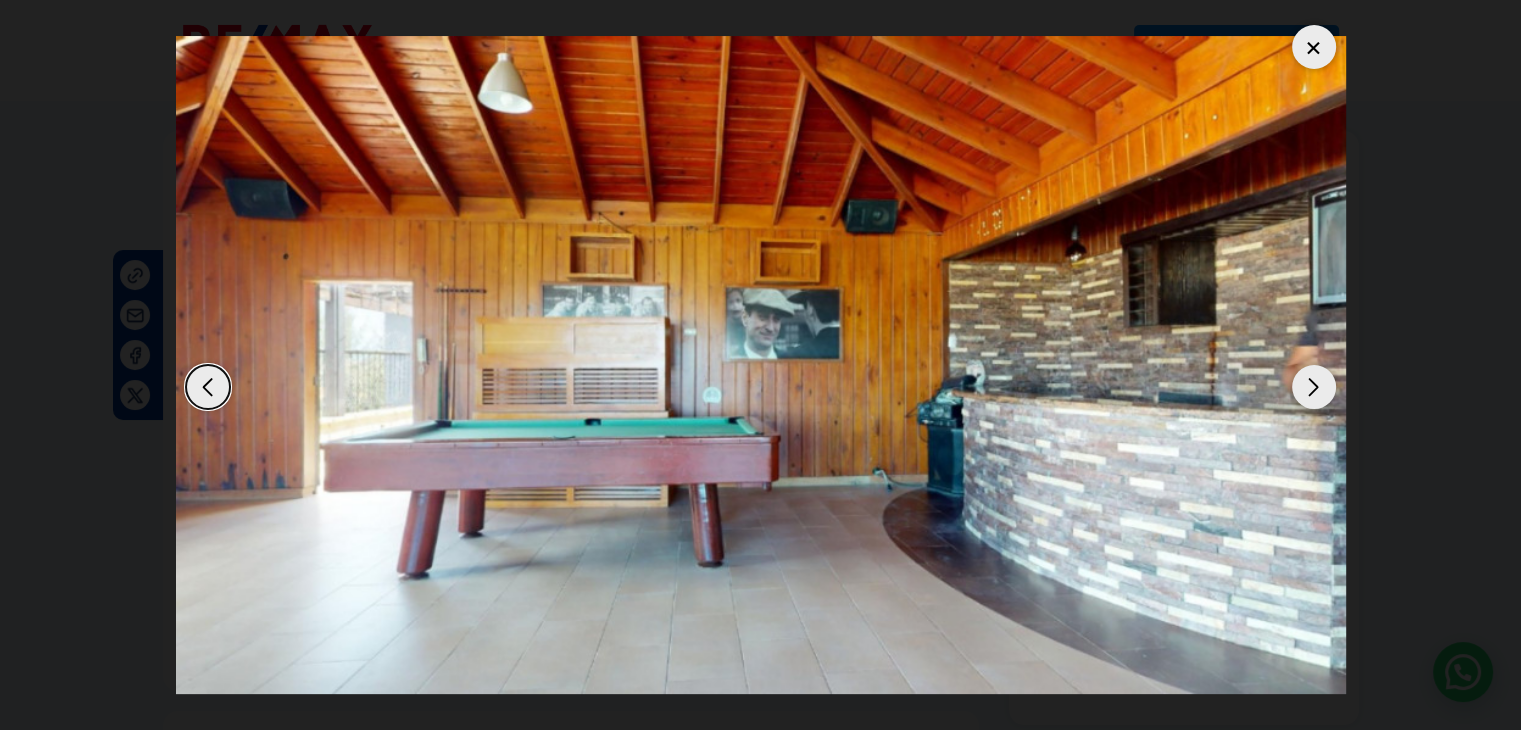 click at bounding box center [1314, 387] 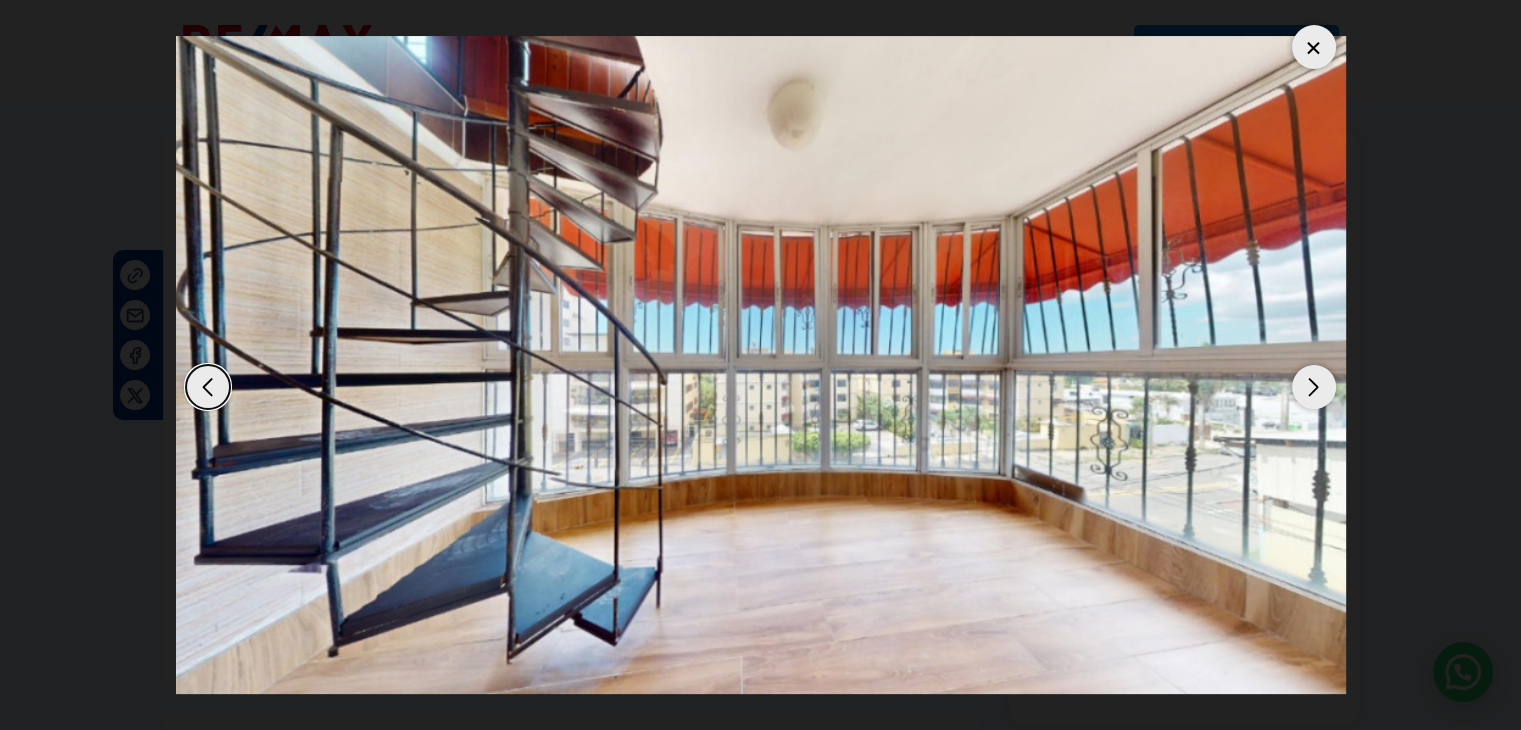 click at bounding box center (1314, 387) 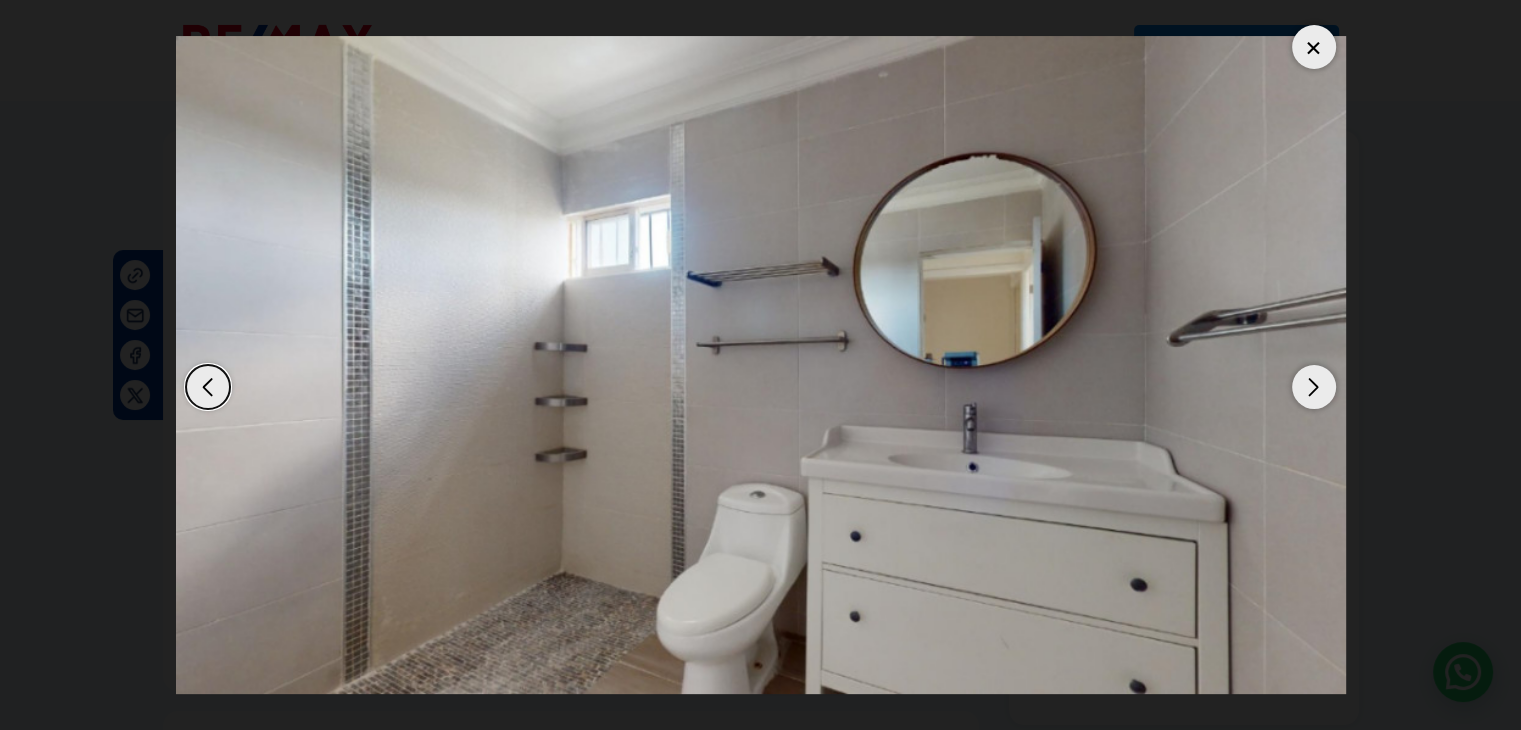click at bounding box center (1314, 387) 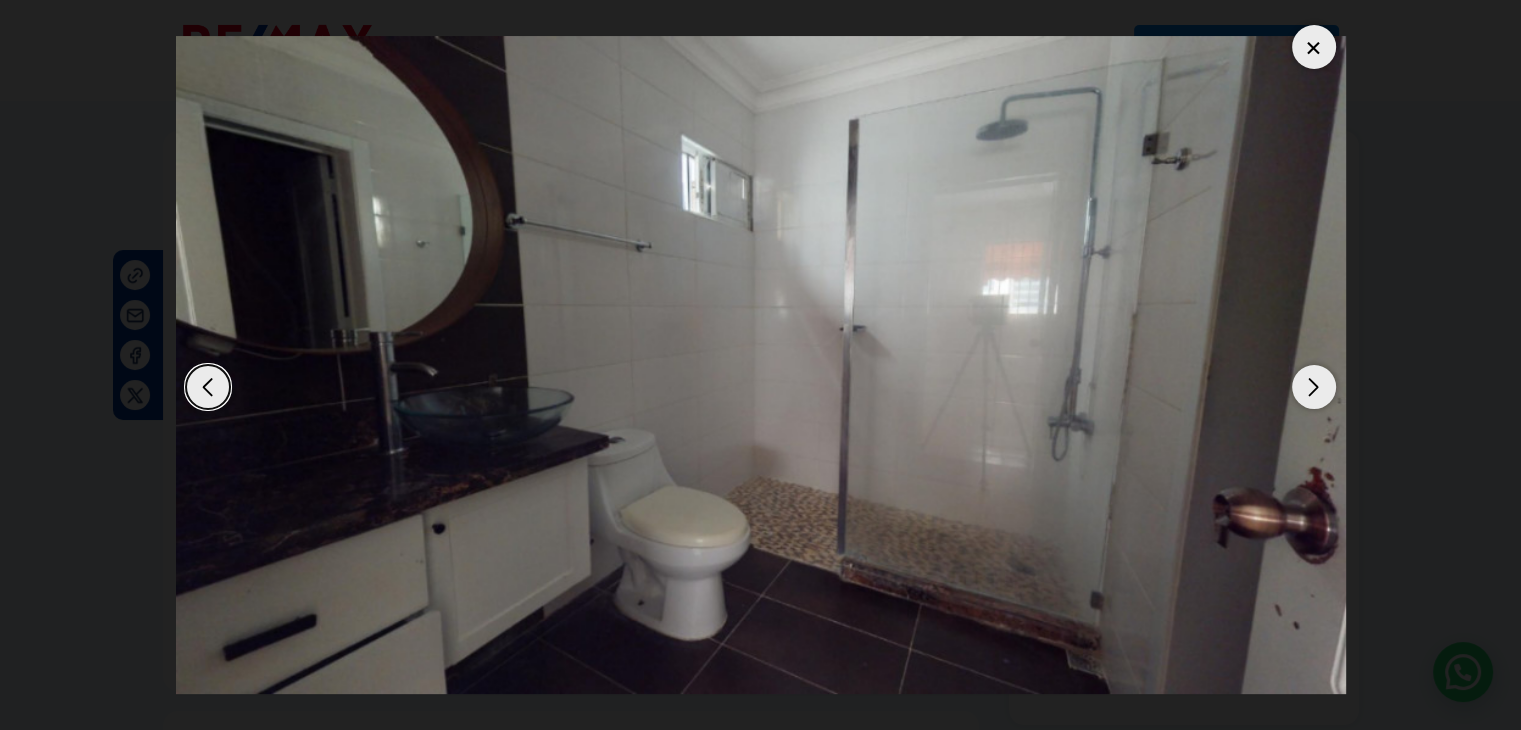 click at bounding box center [1314, 387] 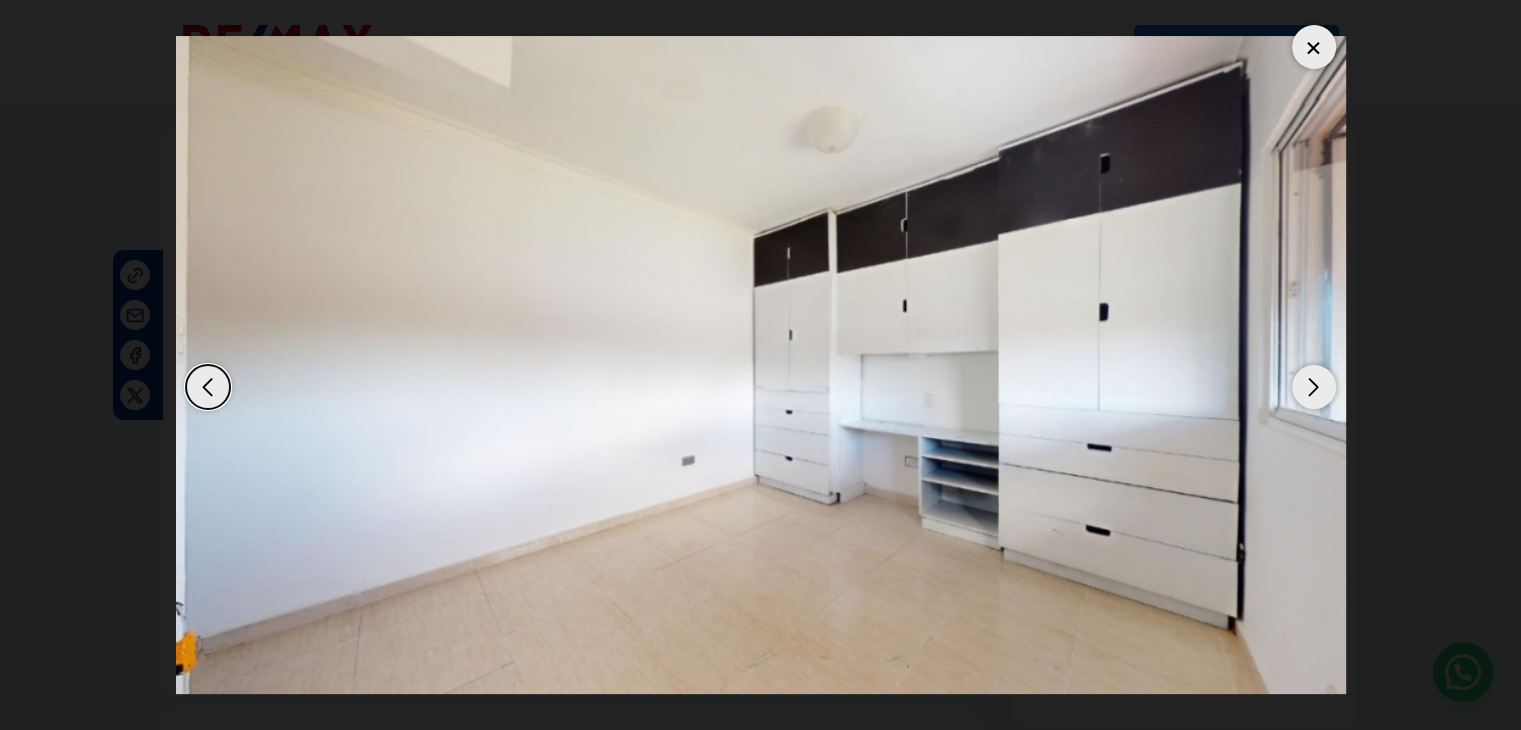 click at bounding box center [1314, 387] 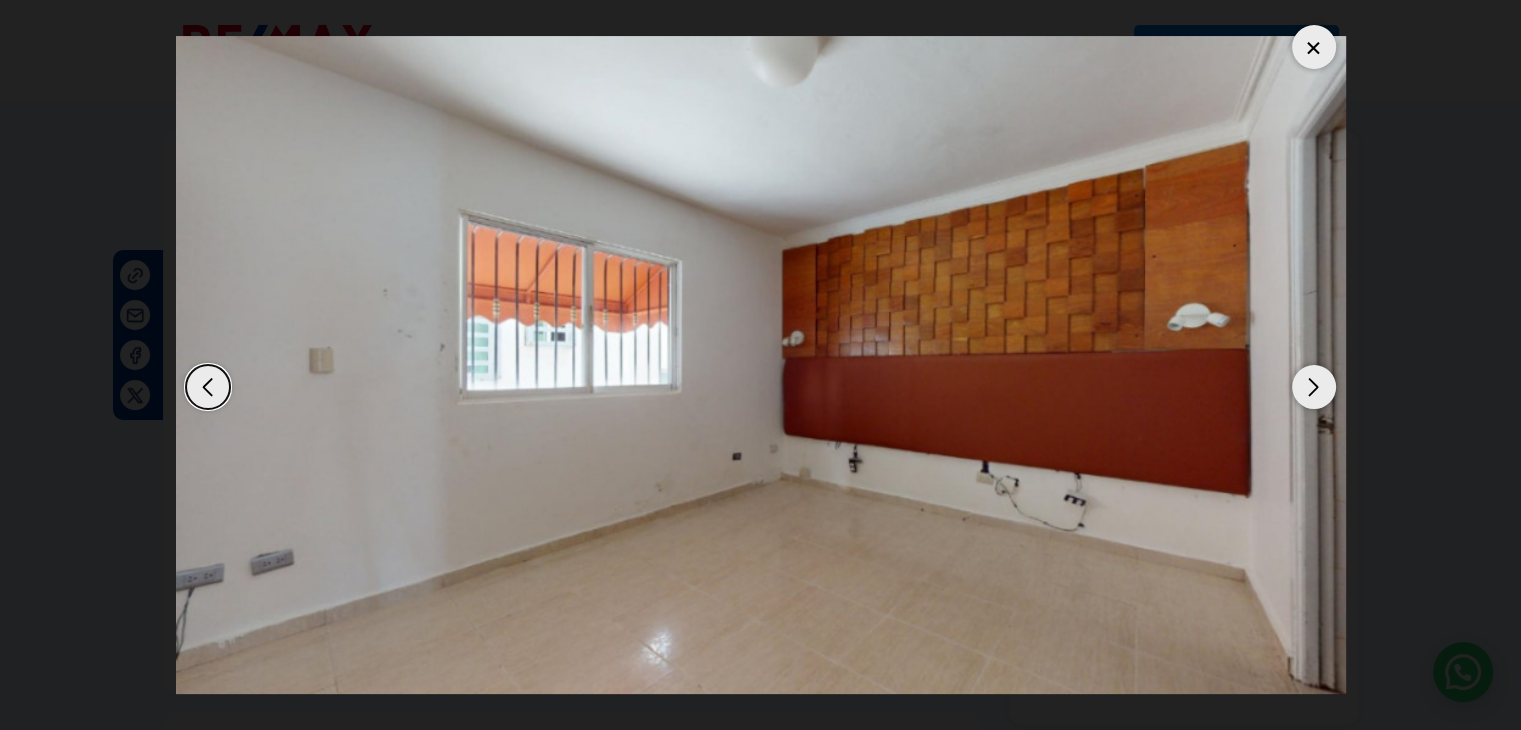 click at bounding box center (1314, 387) 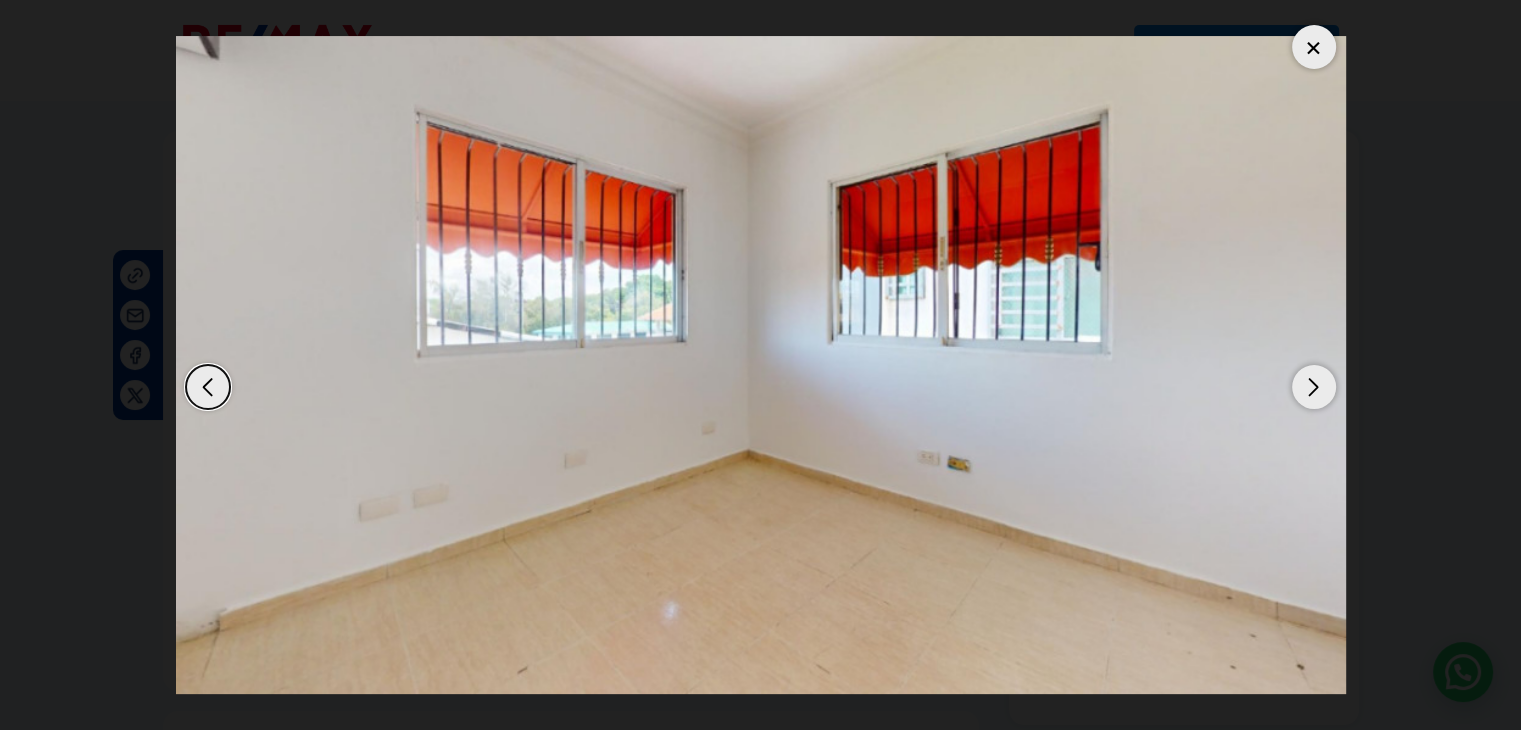 click at bounding box center [1314, 387] 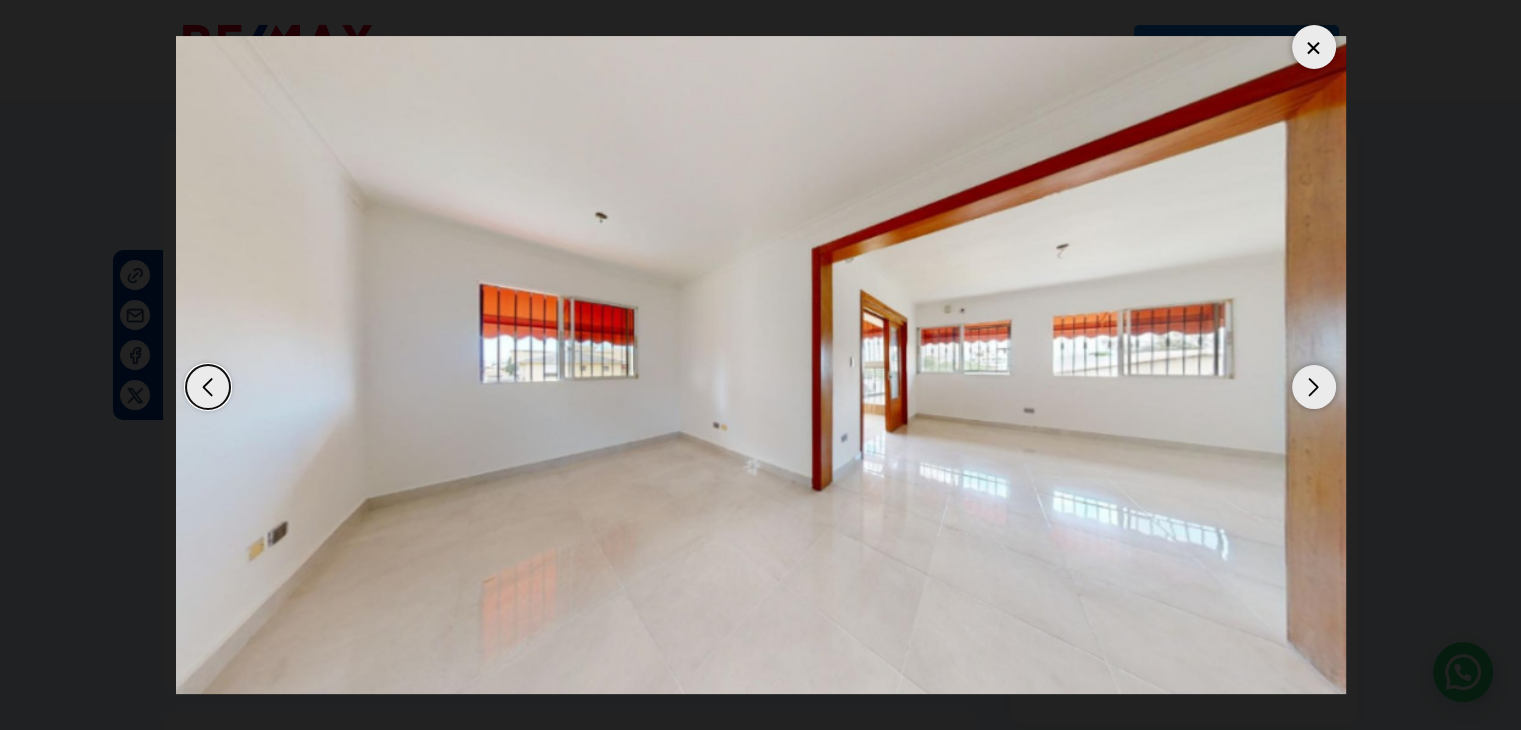 click at bounding box center [1314, 387] 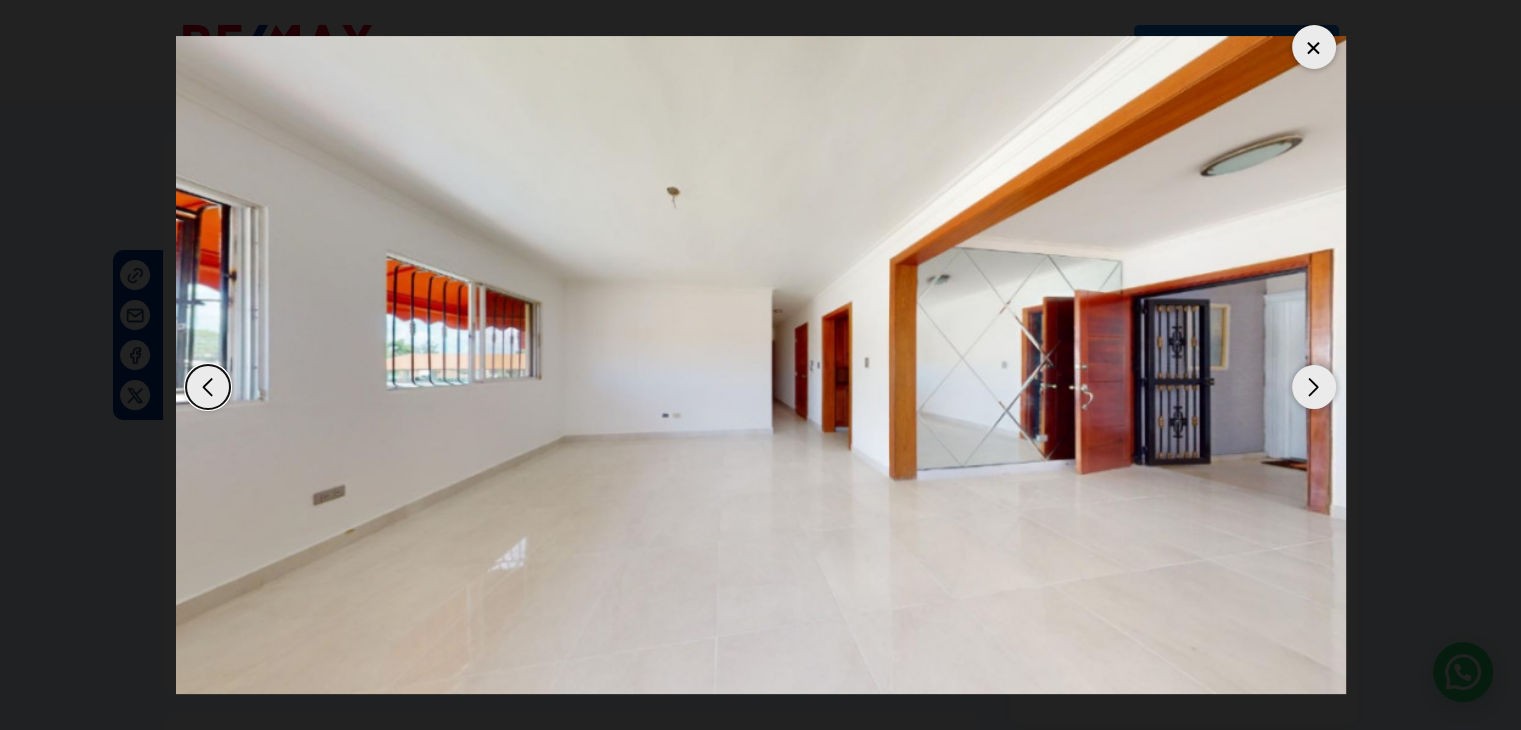 click at bounding box center [1314, 387] 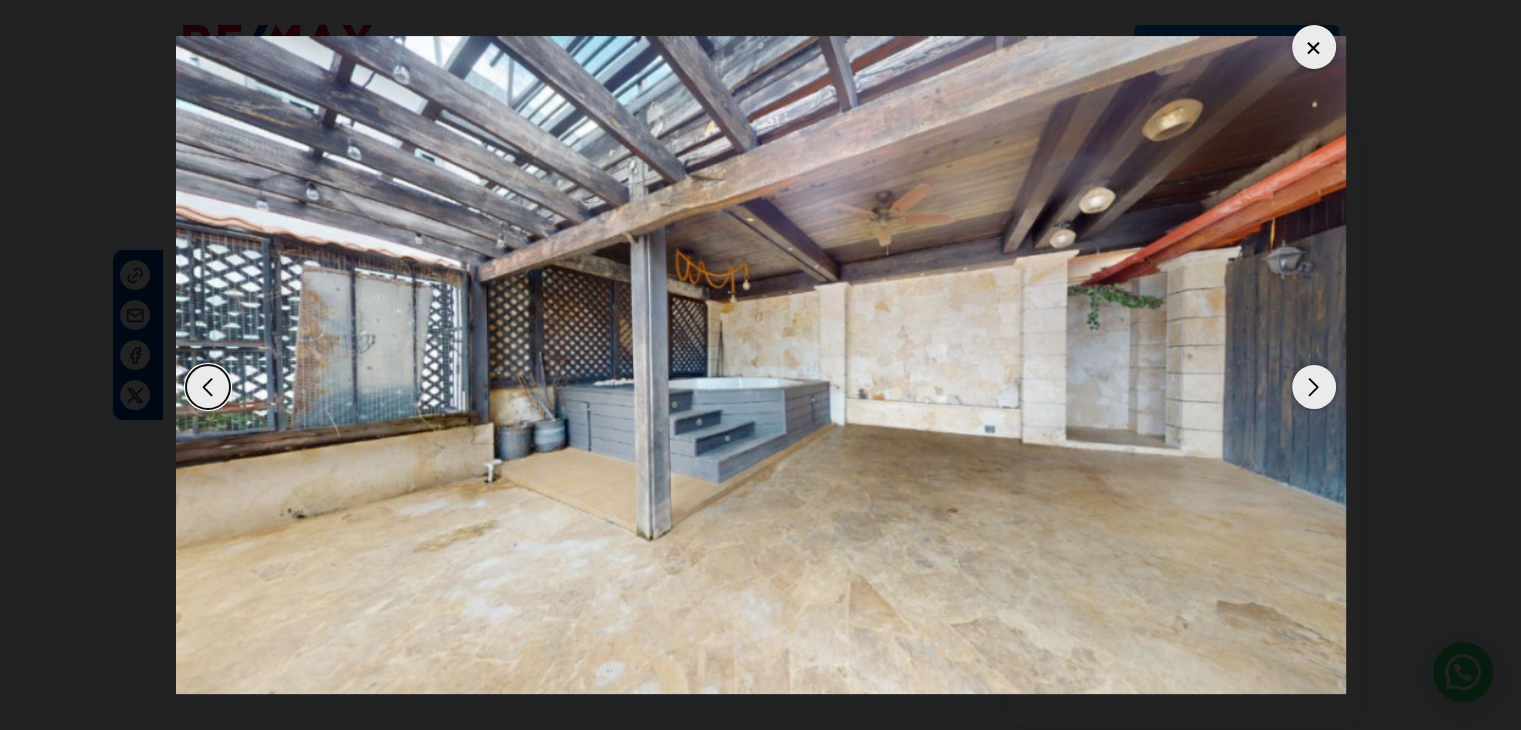 click at bounding box center (1314, 387) 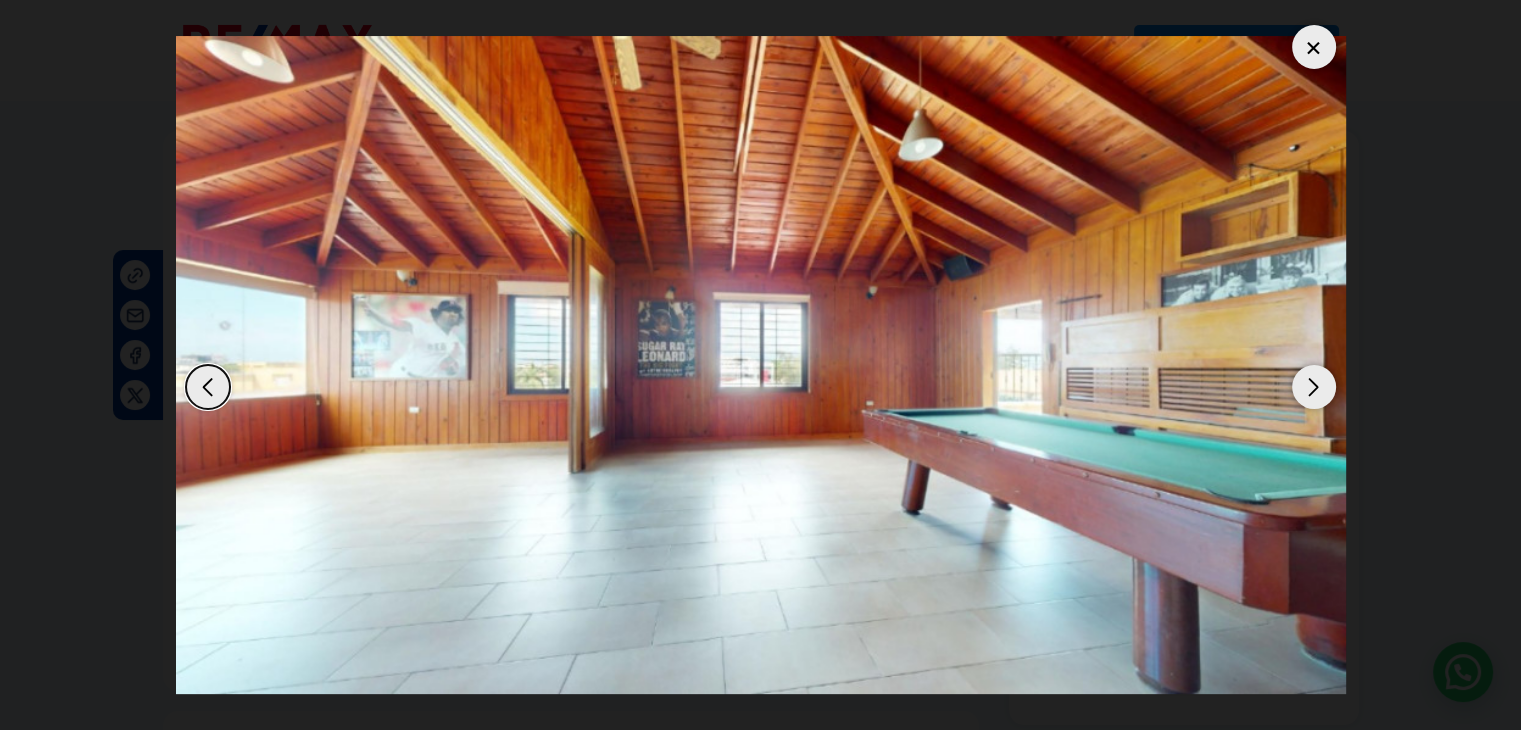 click at bounding box center (208, 387) 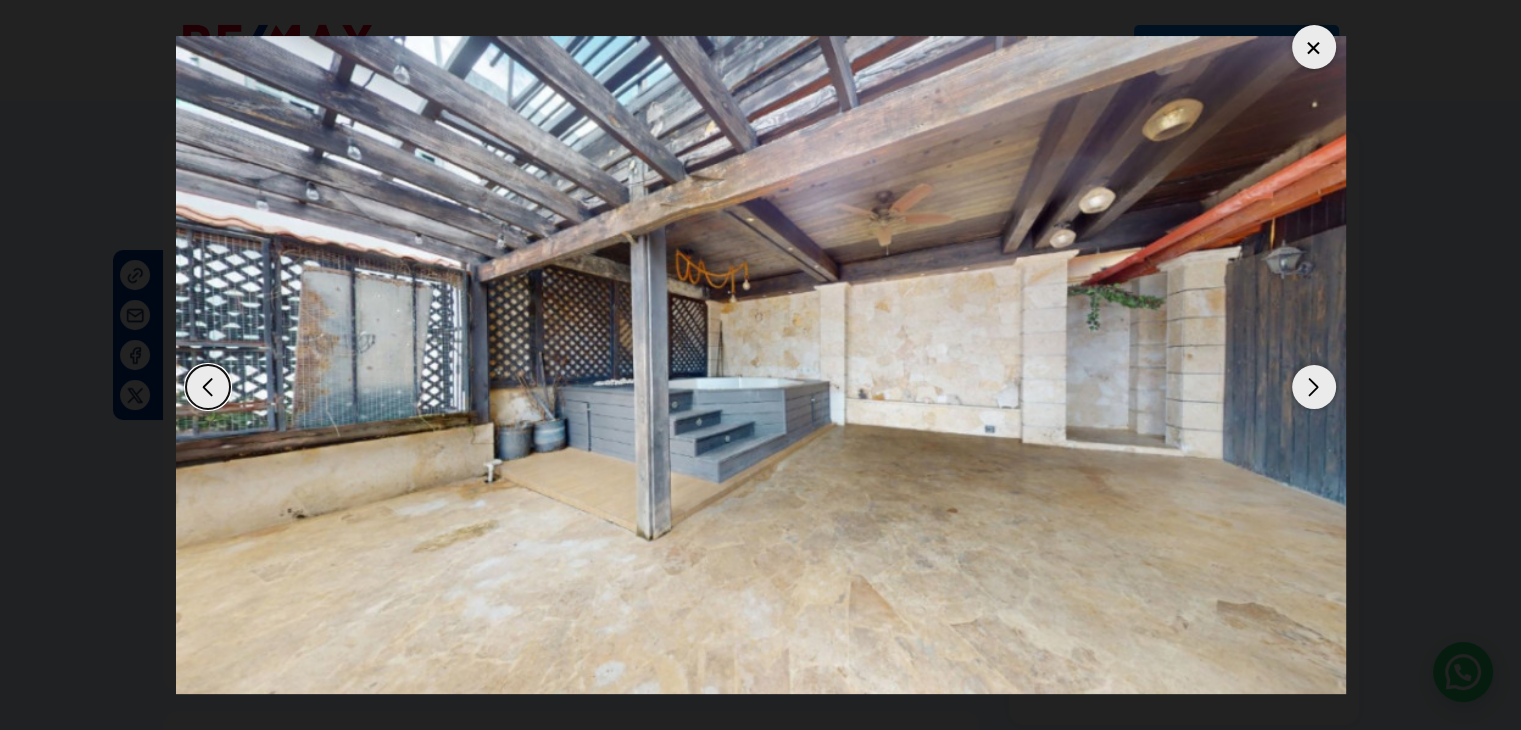 click at bounding box center (1314, 387) 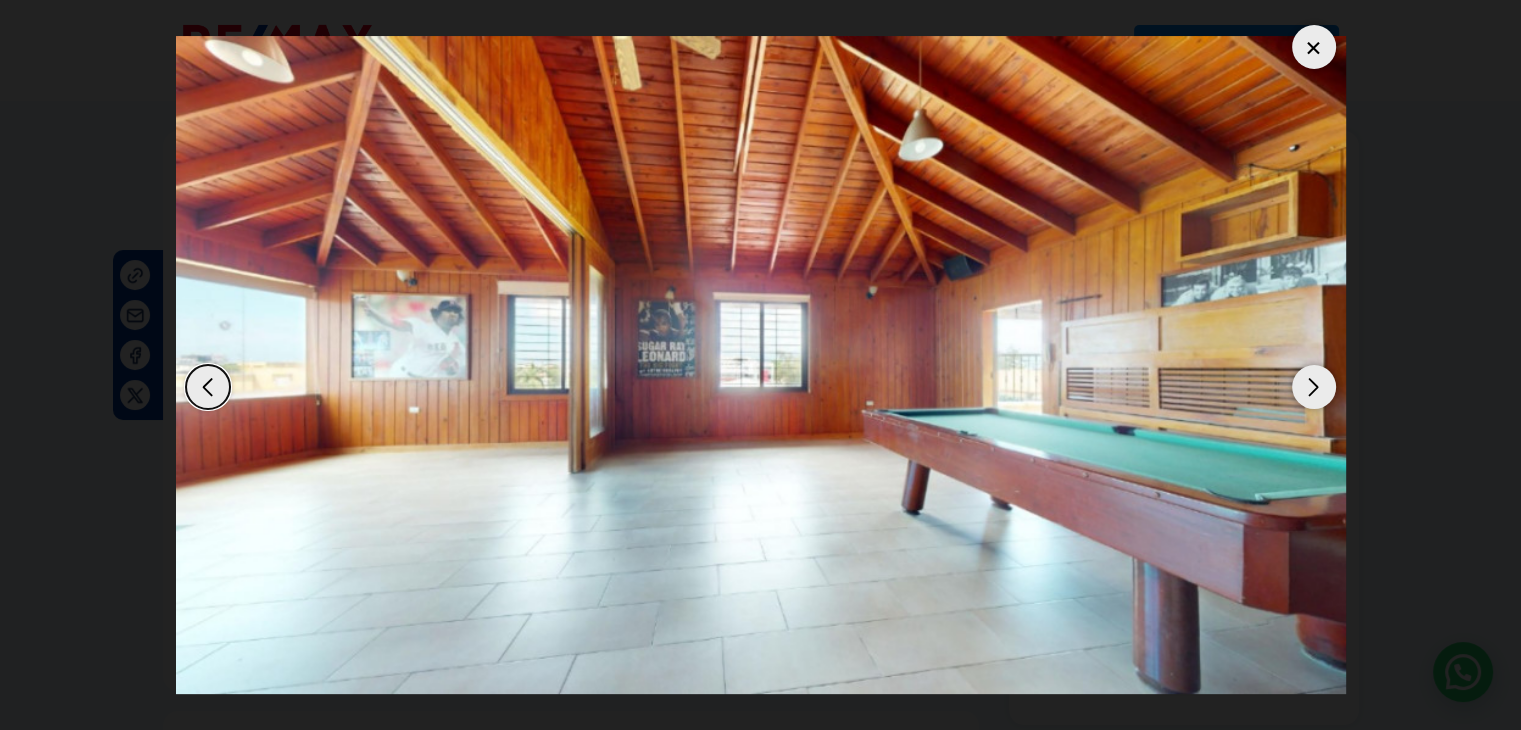 click at bounding box center [1314, 387] 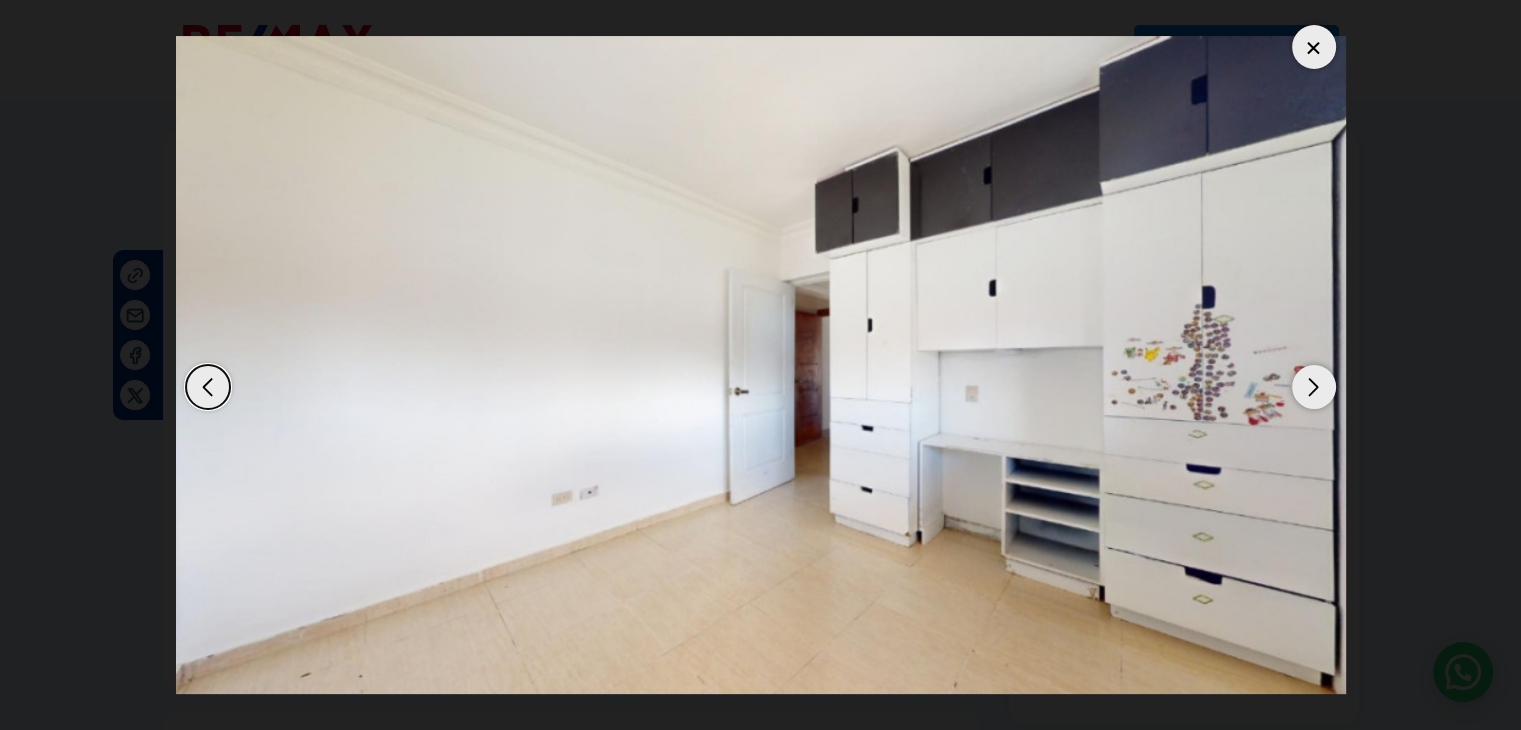 click at bounding box center [1314, 387] 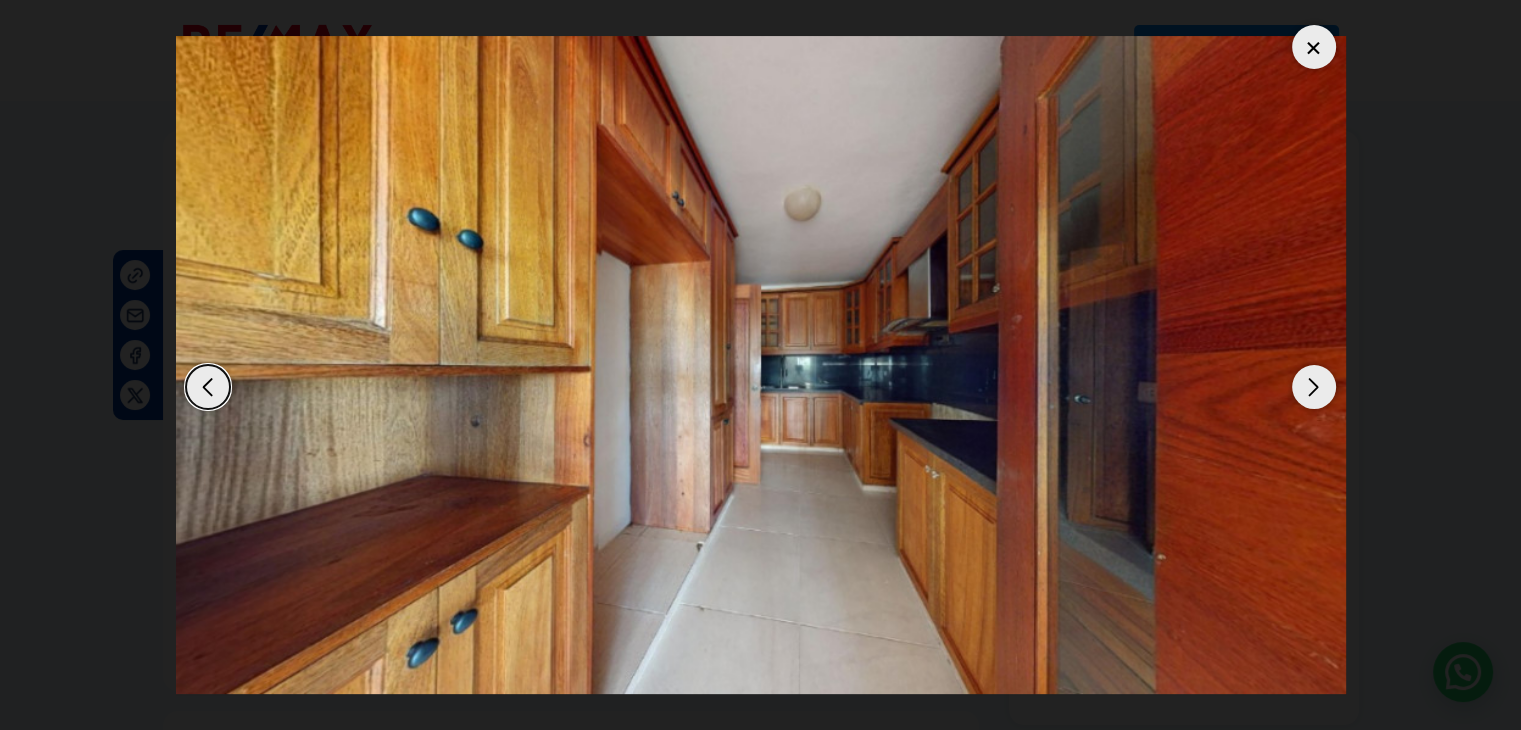 click at bounding box center (1314, 387) 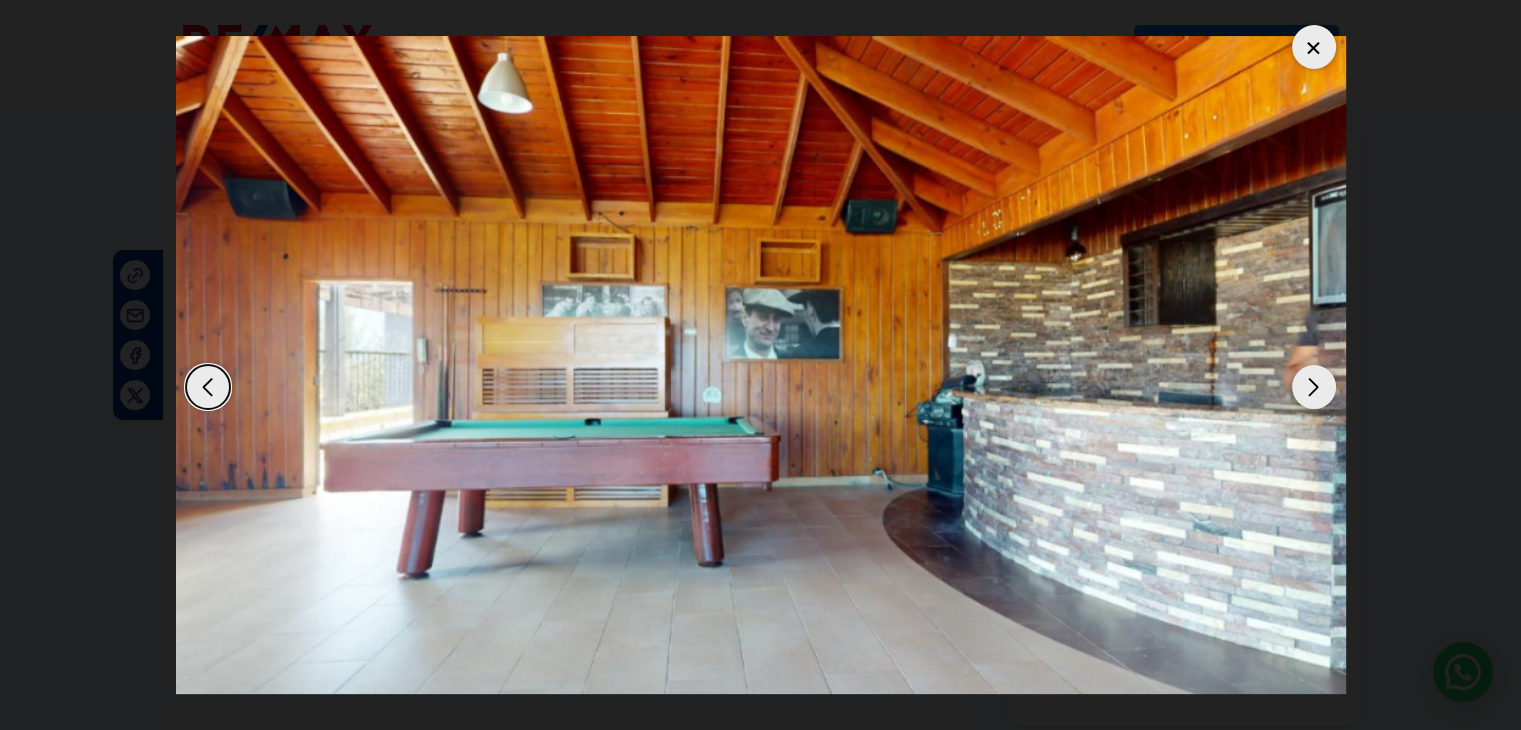 click at bounding box center (1314, 47) 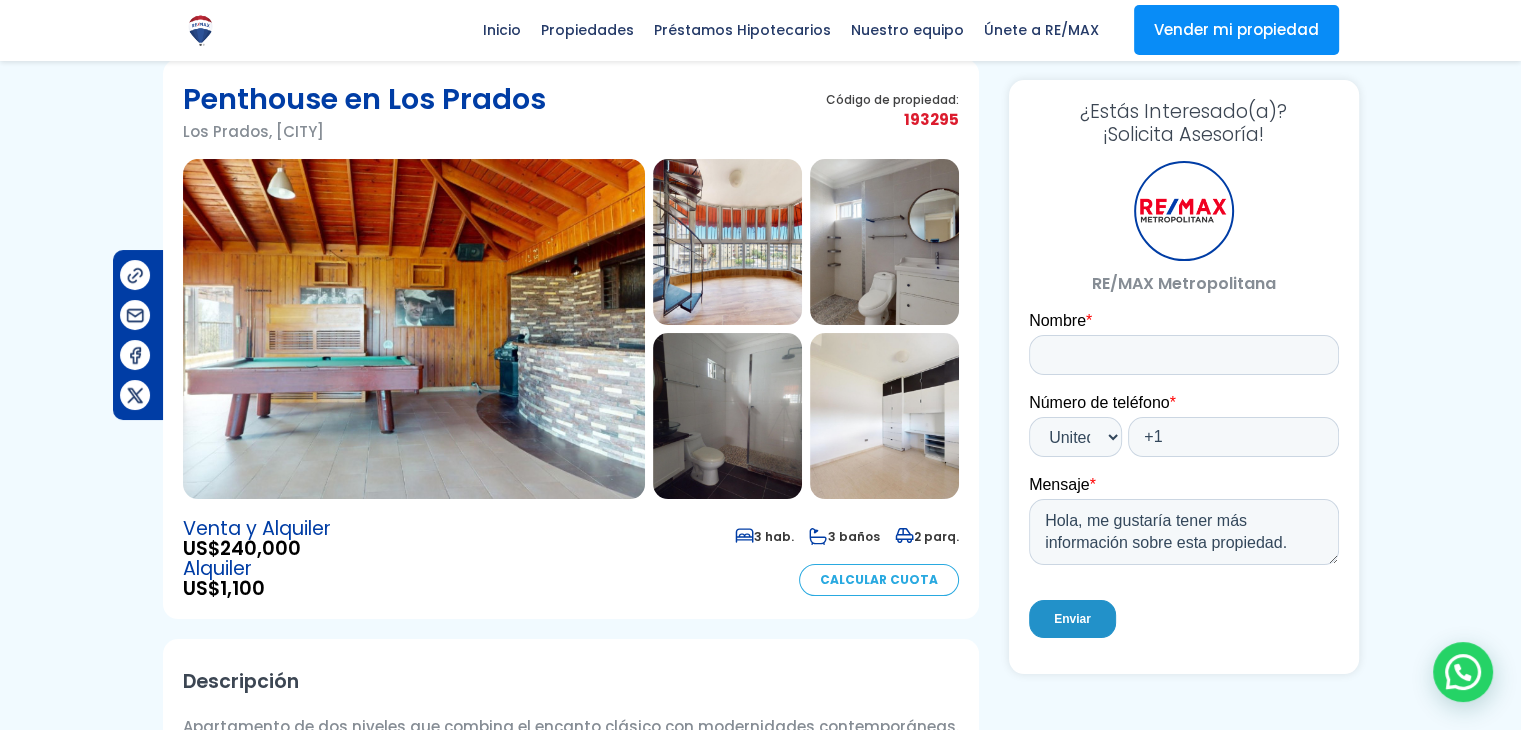 scroll, scrollTop: 0, scrollLeft: 0, axis: both 